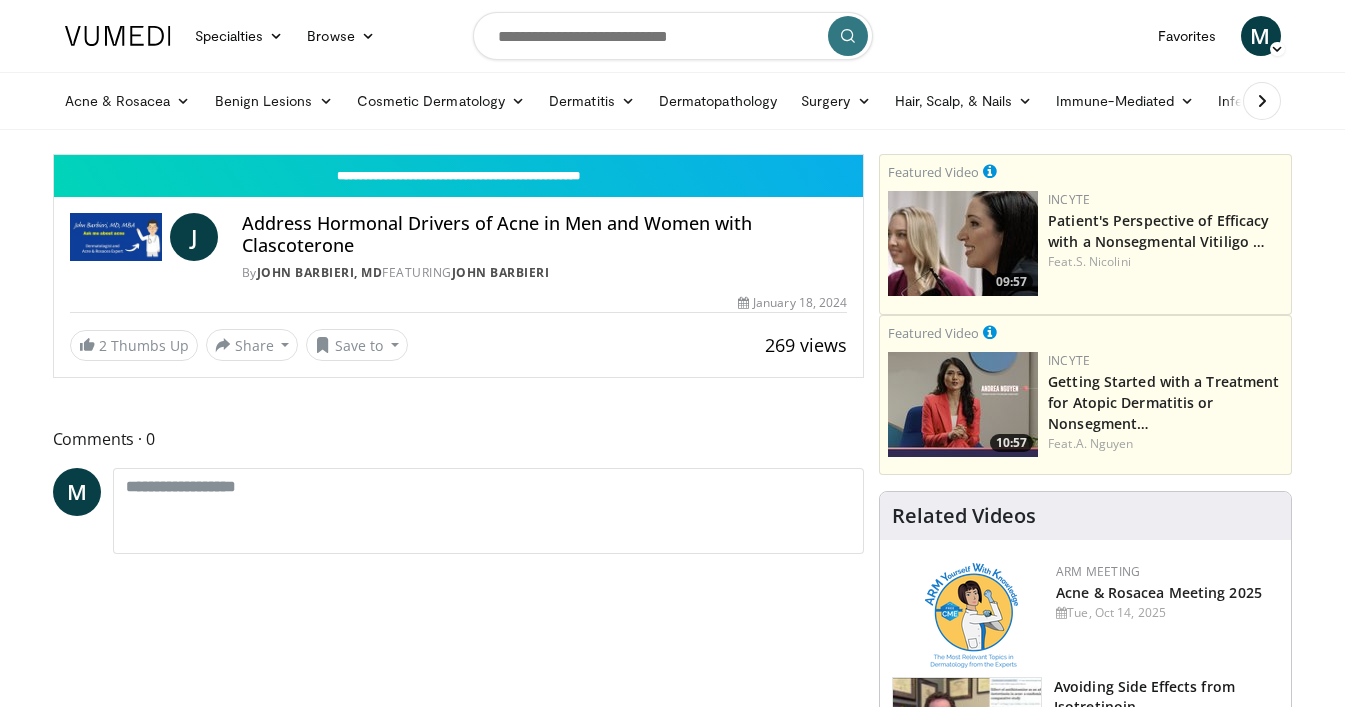 scroll, scrollTop: 0, scrollLeft: 0, axis: both 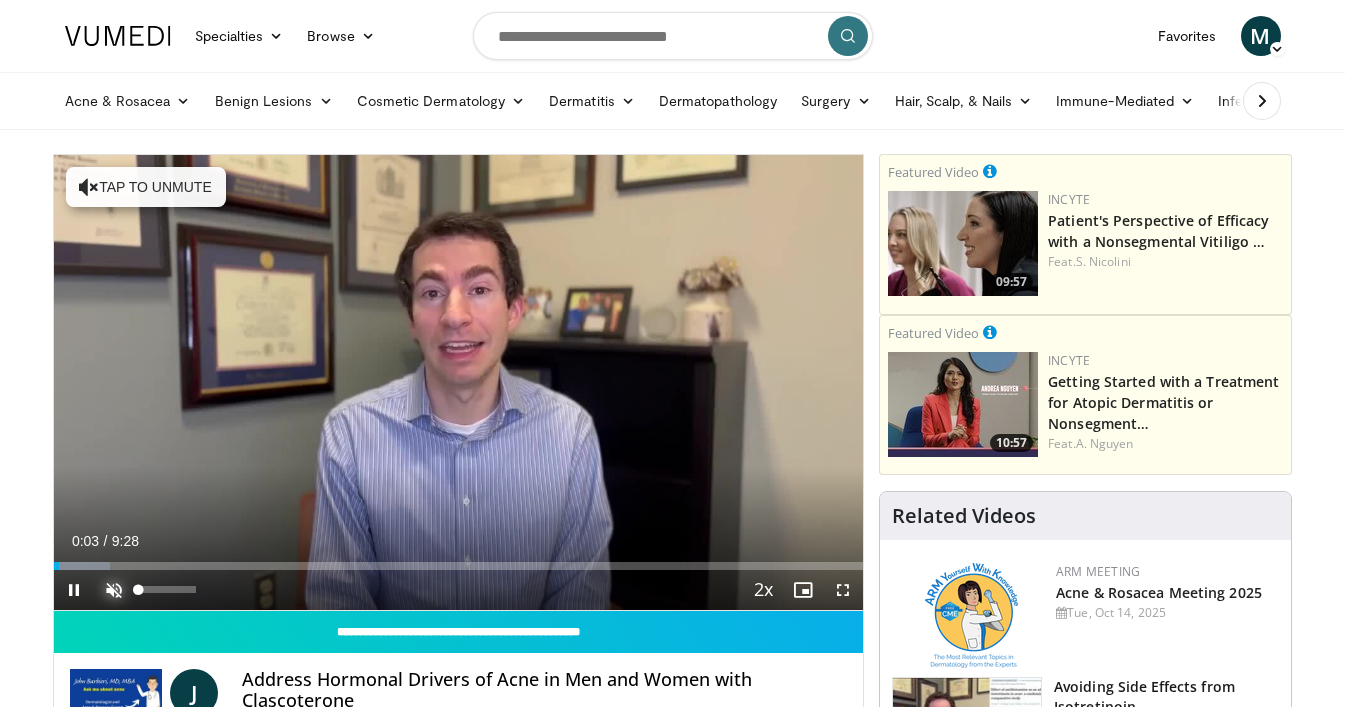 click at bounding box center (114, 590) 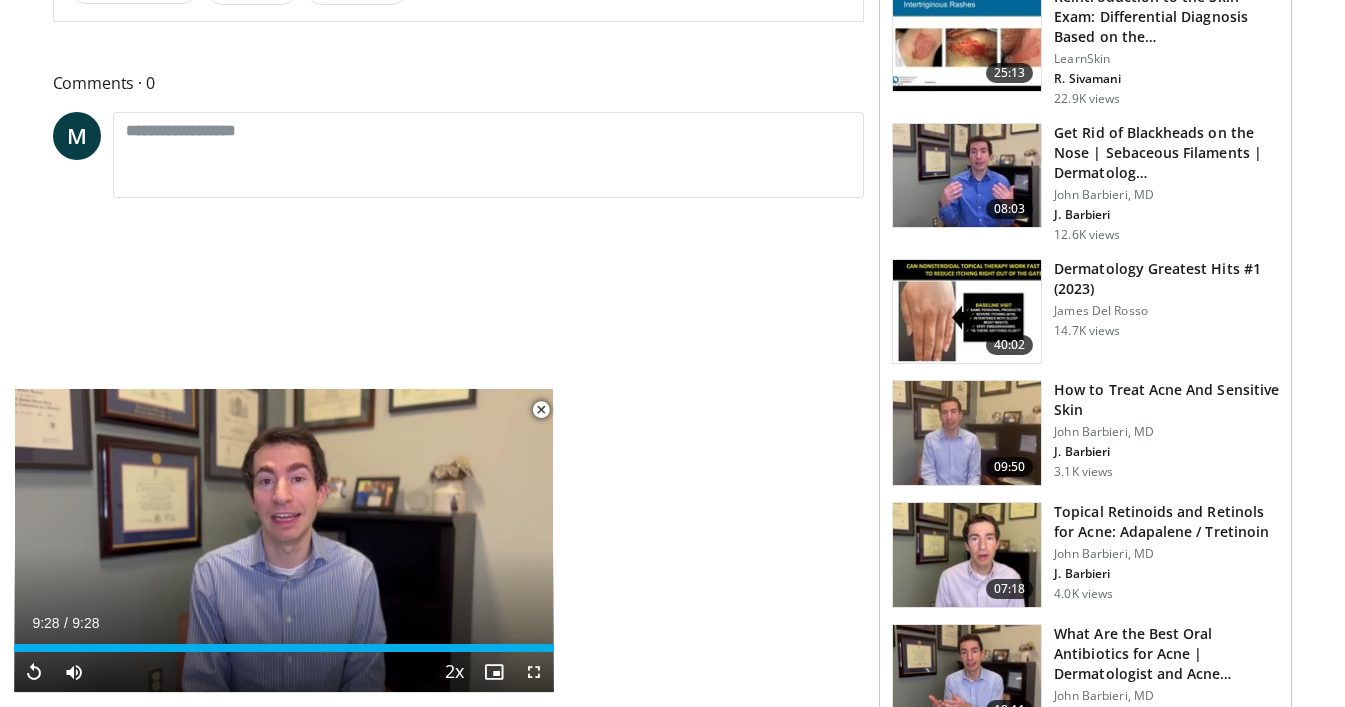 scroll, scrollTop: 0, scrollLeft: 0, axis: both 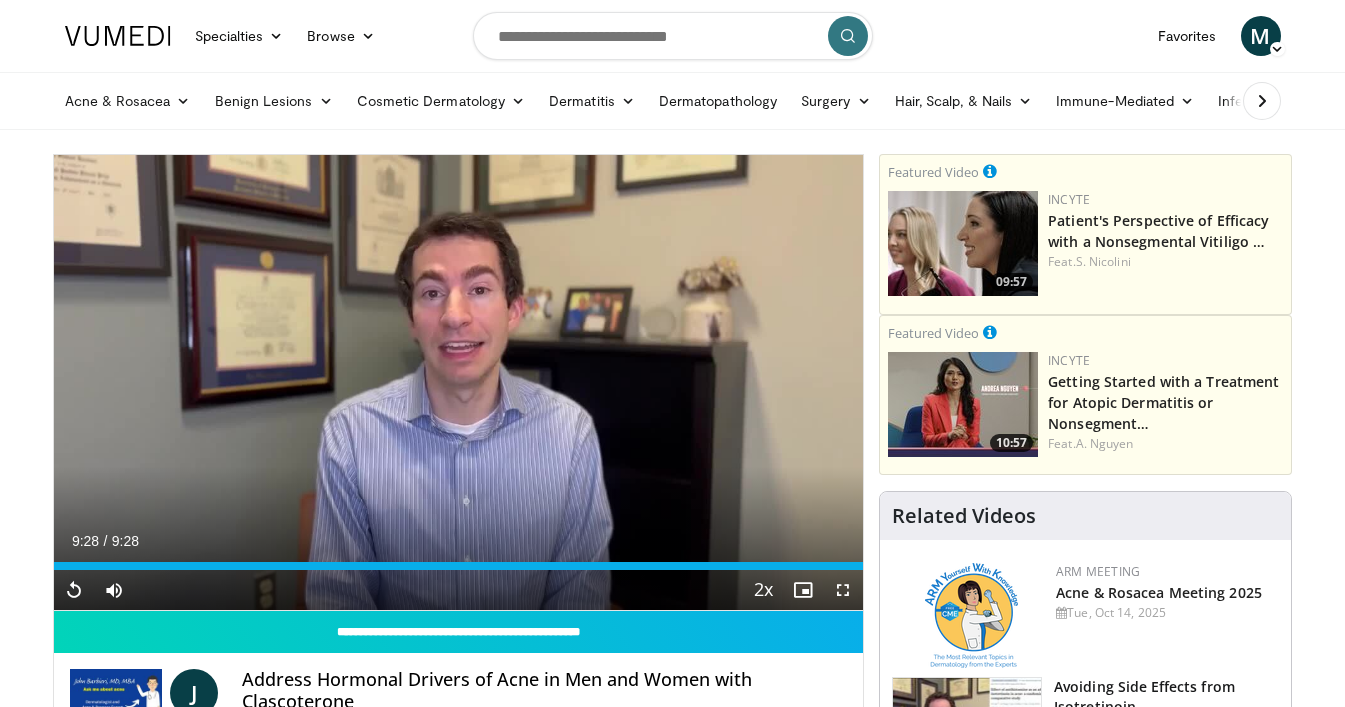 click at bounding box center [118, 36] 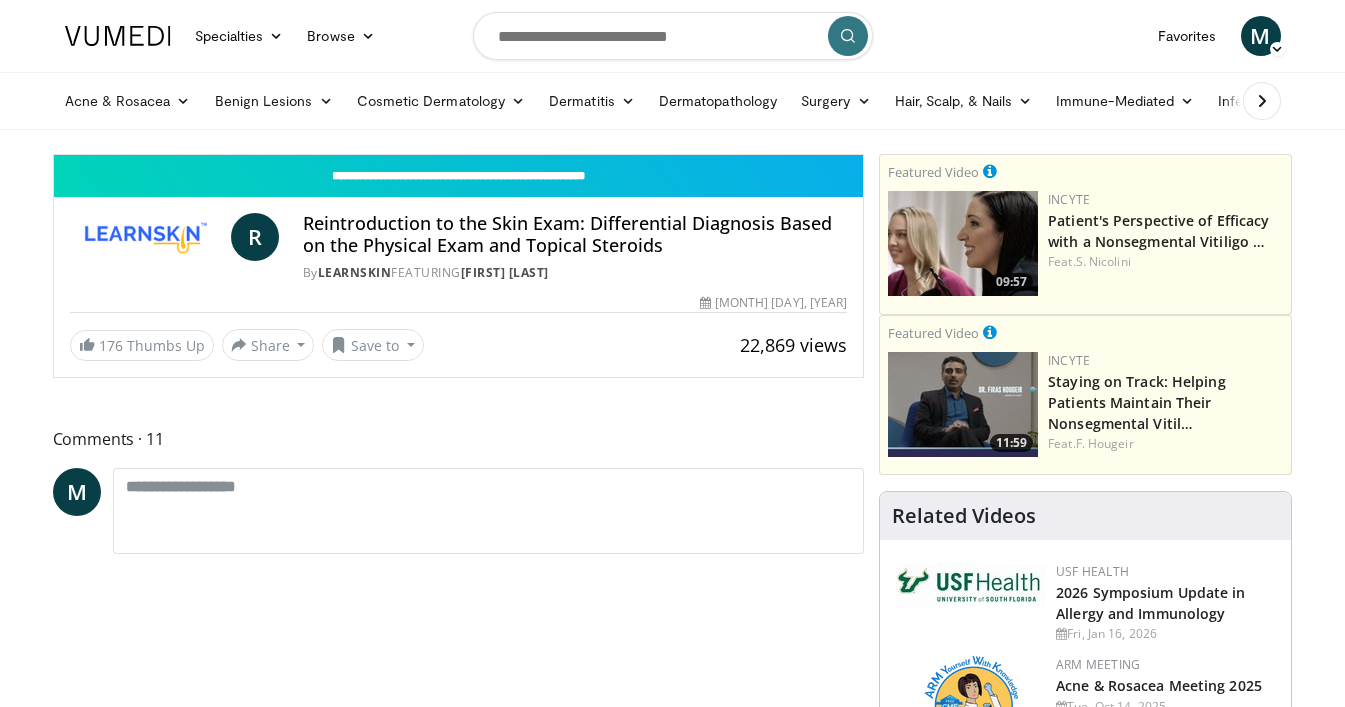 scroll, scrollTop: 0, scrollLeft: 0, axis: both 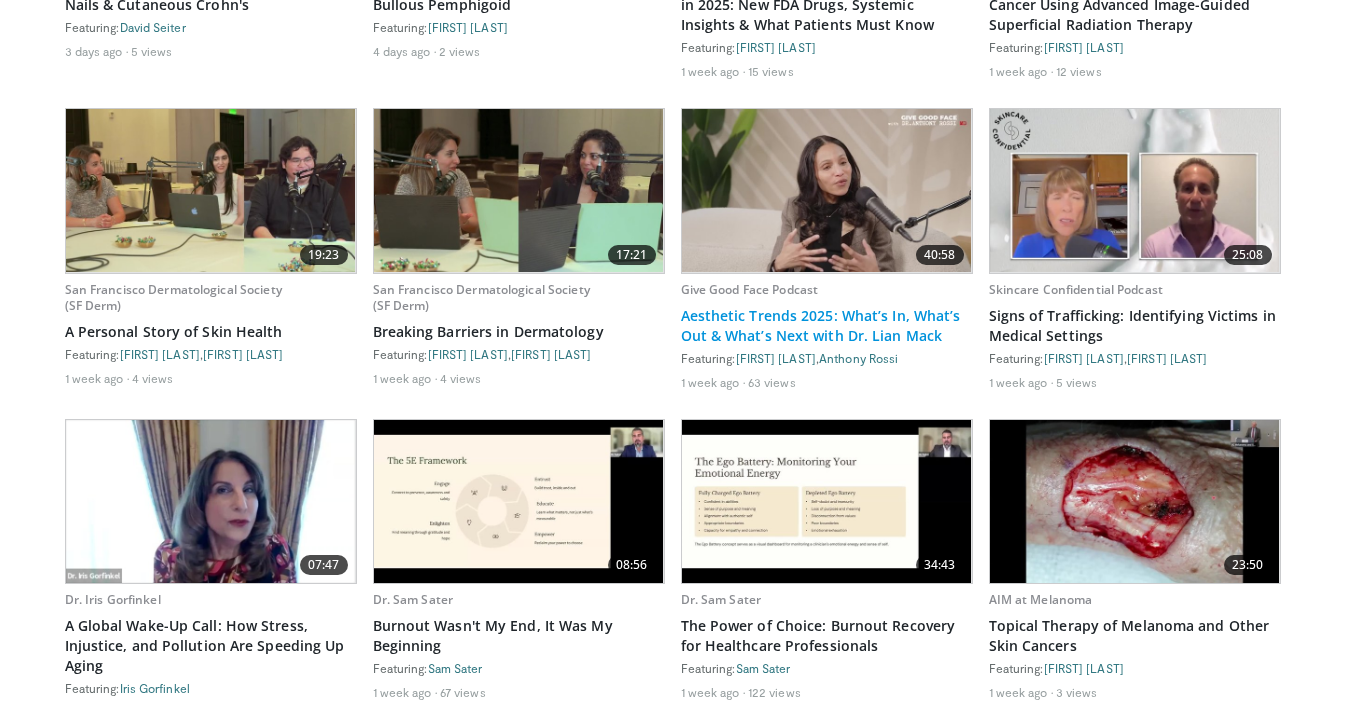 click on "Aesthetic Trends 2025: What’s In, What’s Out & What’s Next with Dr. Lian Mack" at bounding box center (827, 326) 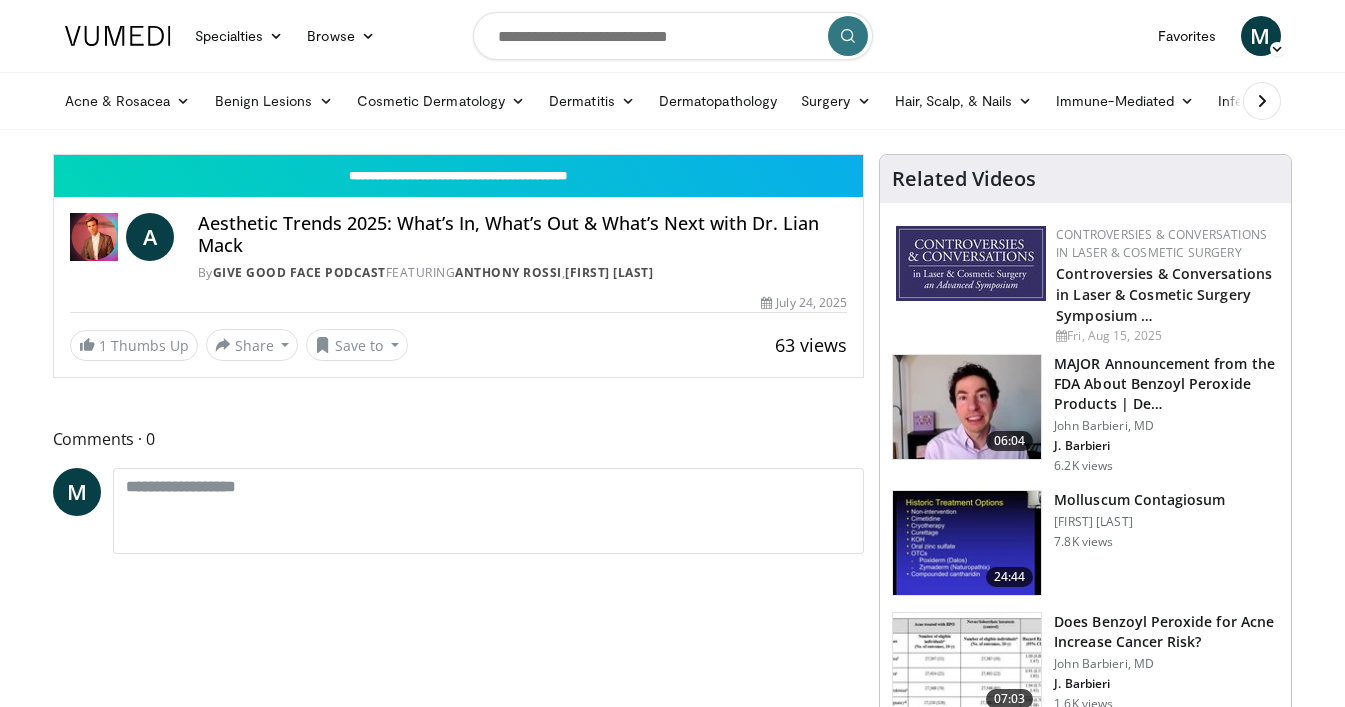 scroll, scrollTop: 0, scrollLeft: 0, axis: both 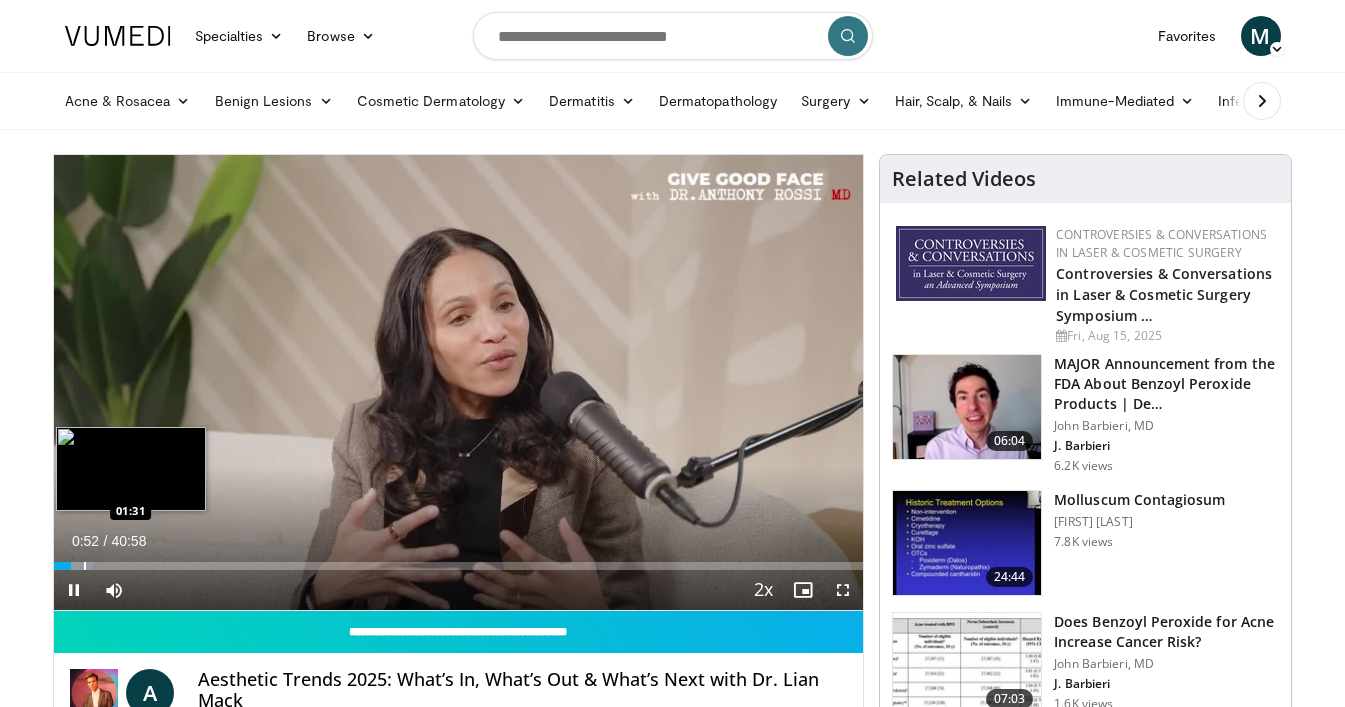 click at bounding box center [85, 566] 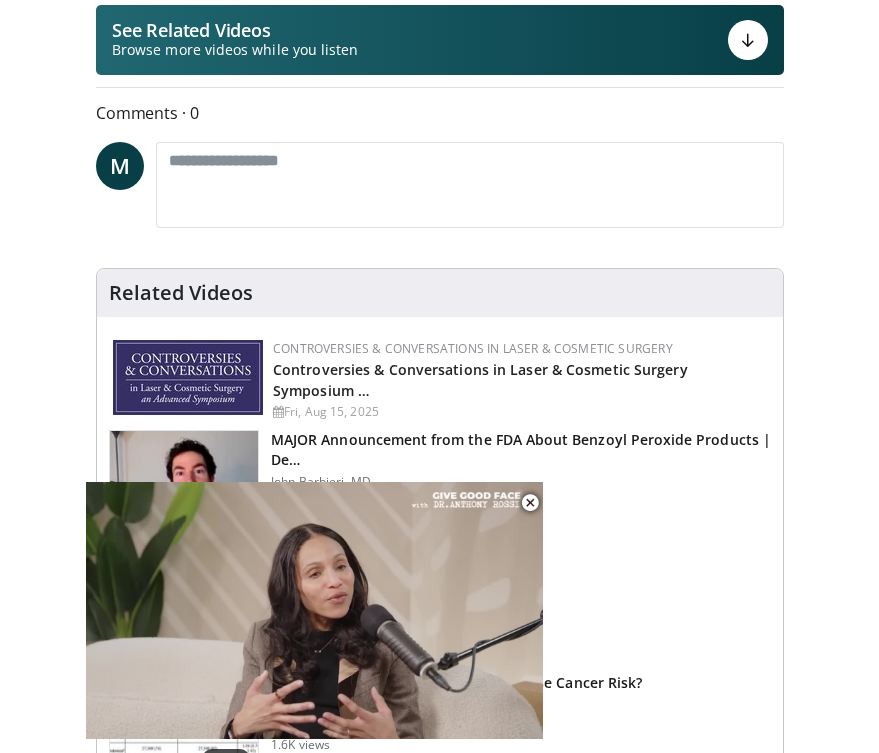 scroll, scrollTop: 0, scrollLeft: 0, axis: both 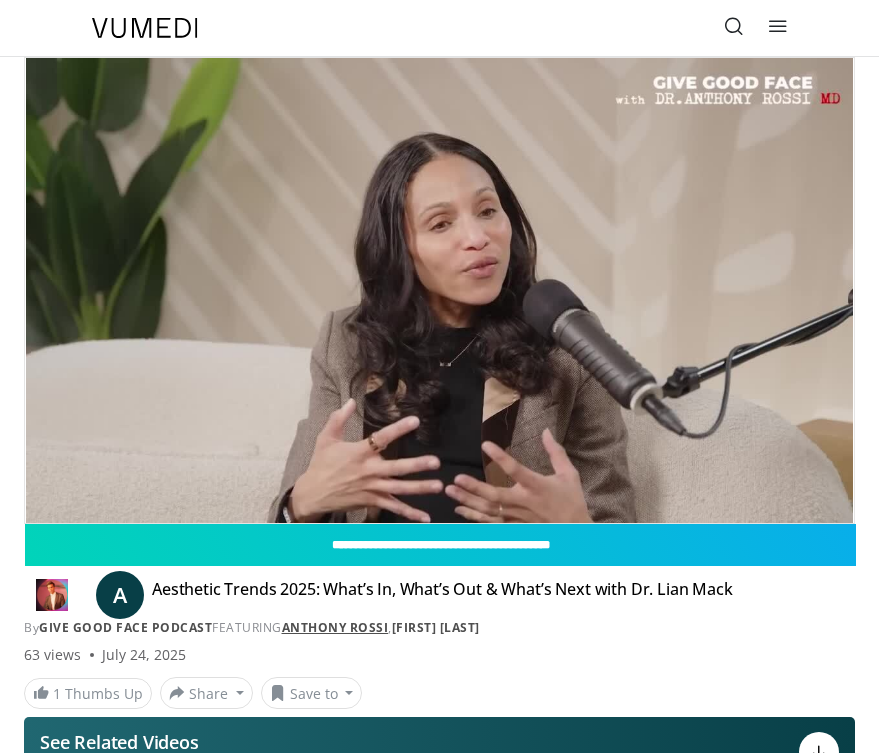click on "Anthony Rossi" at bounding box center (335, 627) 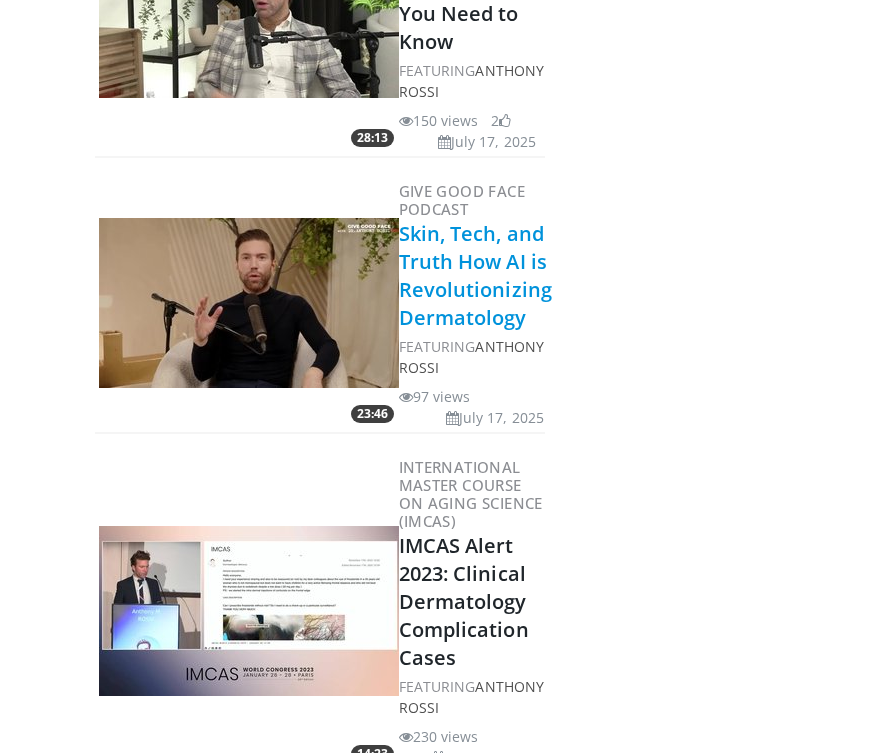 scroll, scrollTop: 812, scrollLeft: 0, axis: vertical 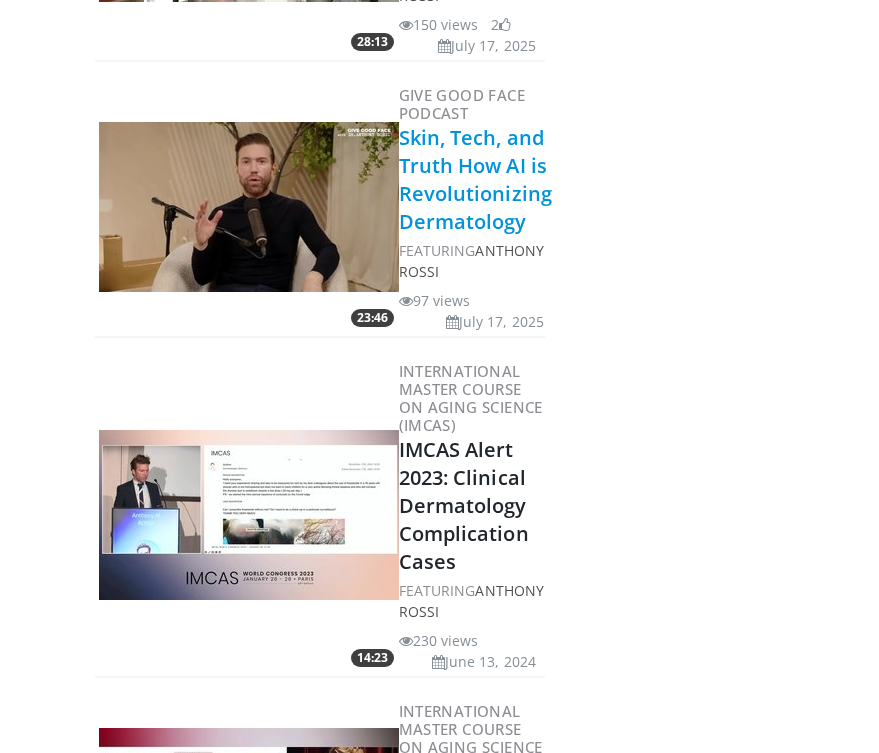 click on "Skin, Tech, and Truth How AI is Revolutionizing Dermatology" at bounding box center [476, 179] 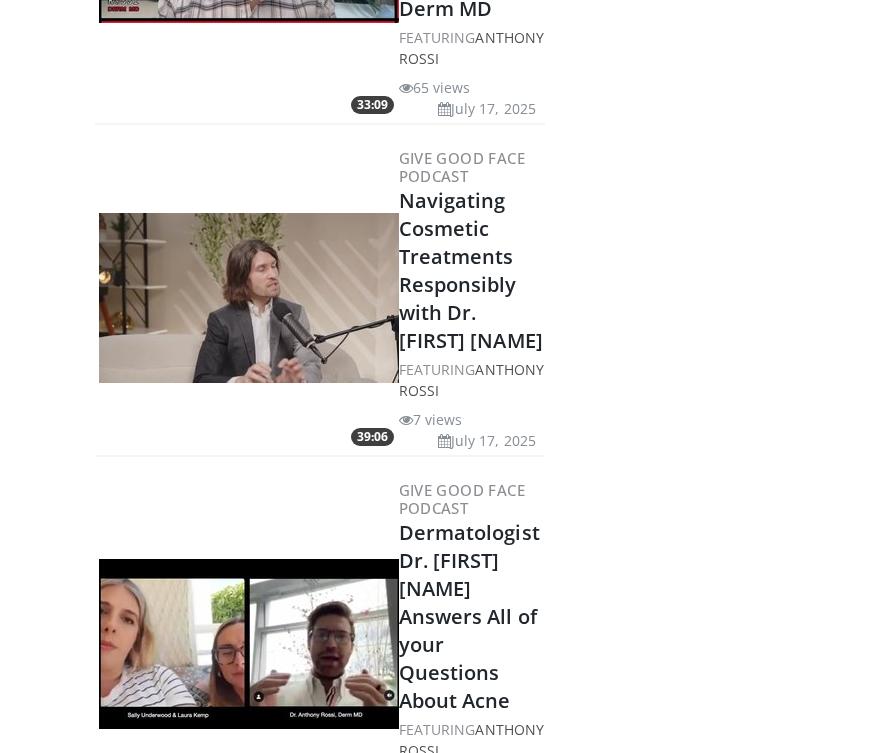 scroll, scrollTop: 2039, scrollLeft: 0, axis: vertical 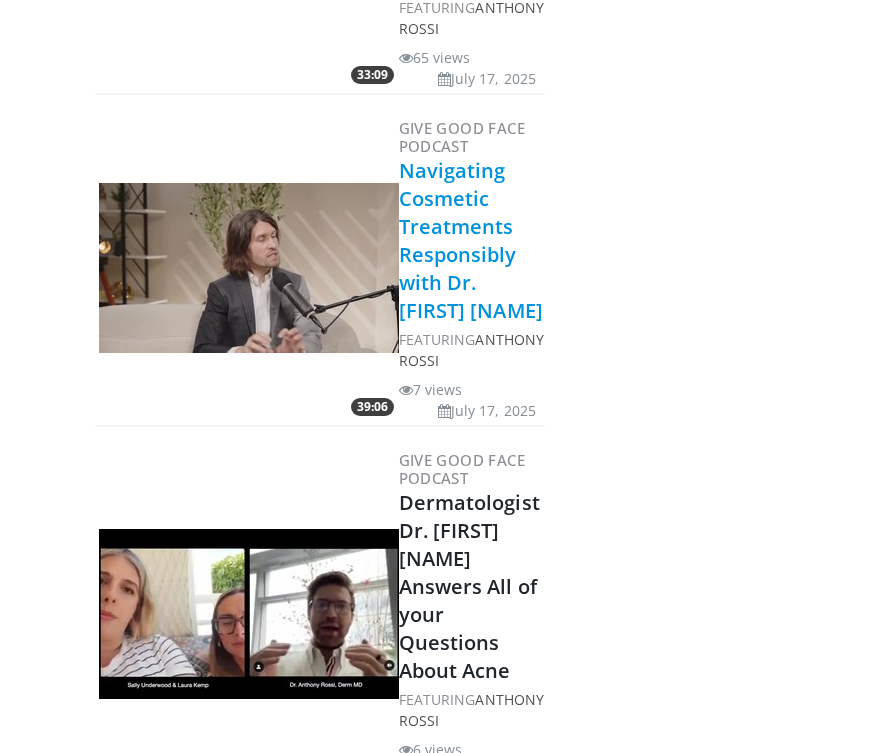 click on "Navigating Cosmetic Treatments Responsibly with Dr. Brian Hibler" at bounding box center (471, 240) 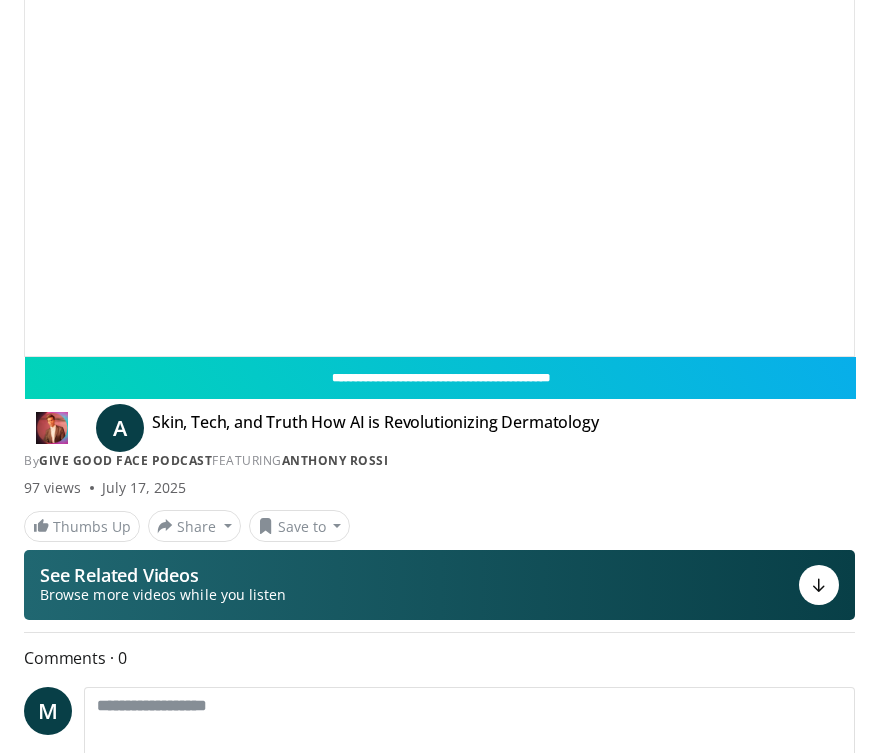 scroll, scrollTop: 1034, scrollLeft: 0, axis: vertical 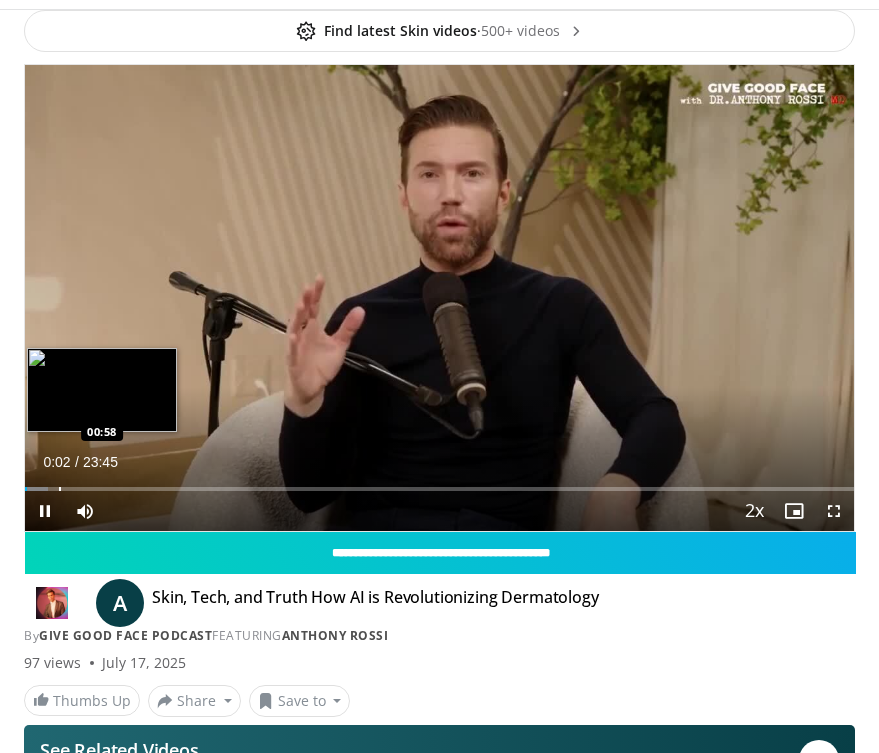 click at bounding box center [60, 489] 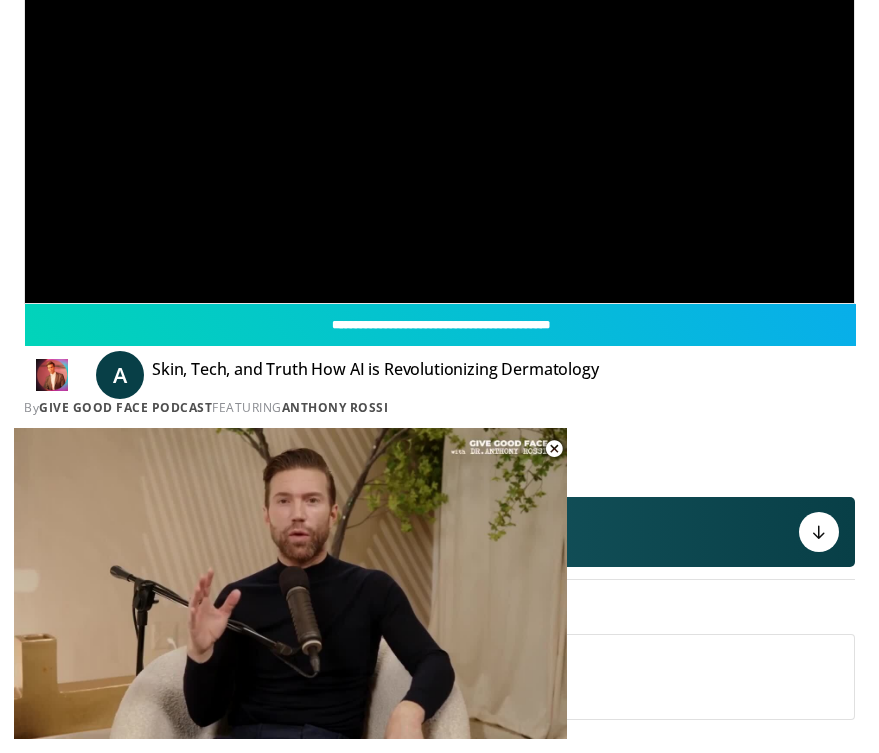scroll, scrollTop: 0, scrollLeft: 0, axis: both 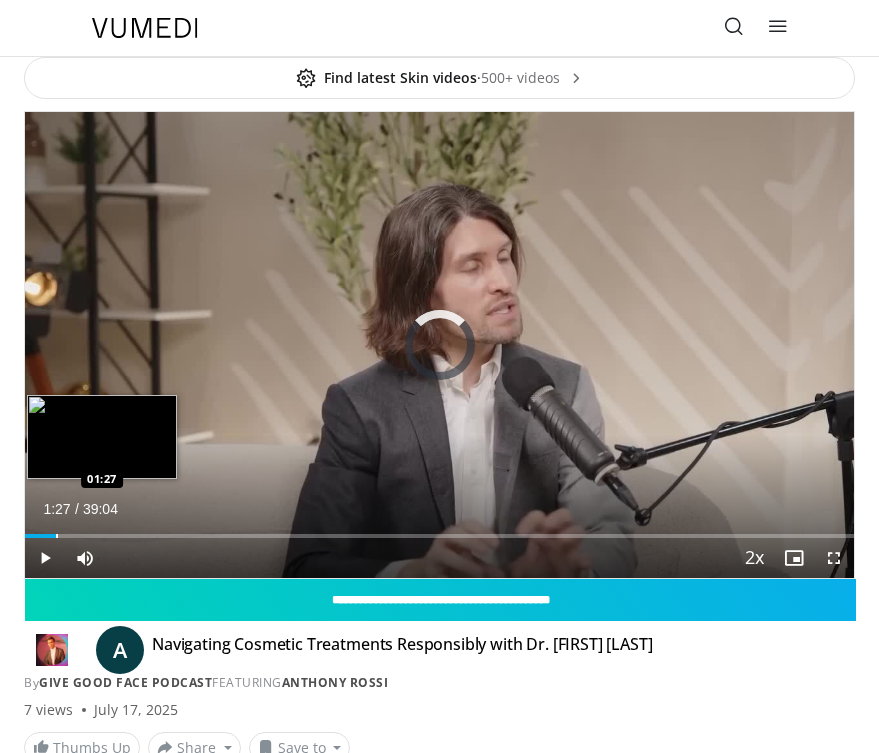 click at bounding box center [57, 536] 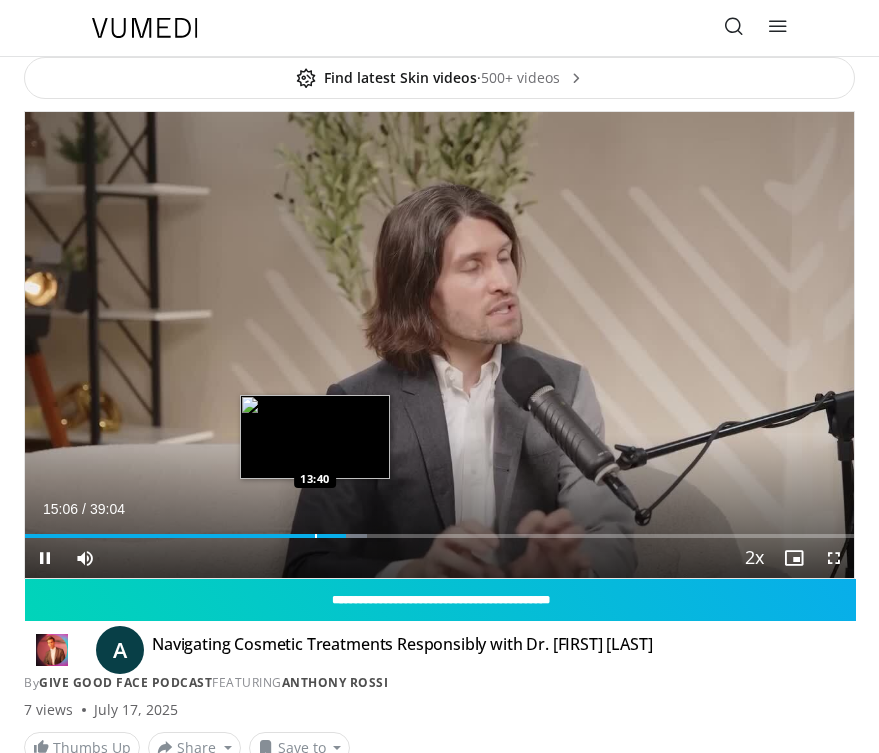 click on "Loaded :  41.30% 15:06 13:40" at bounding box center [439, 528] 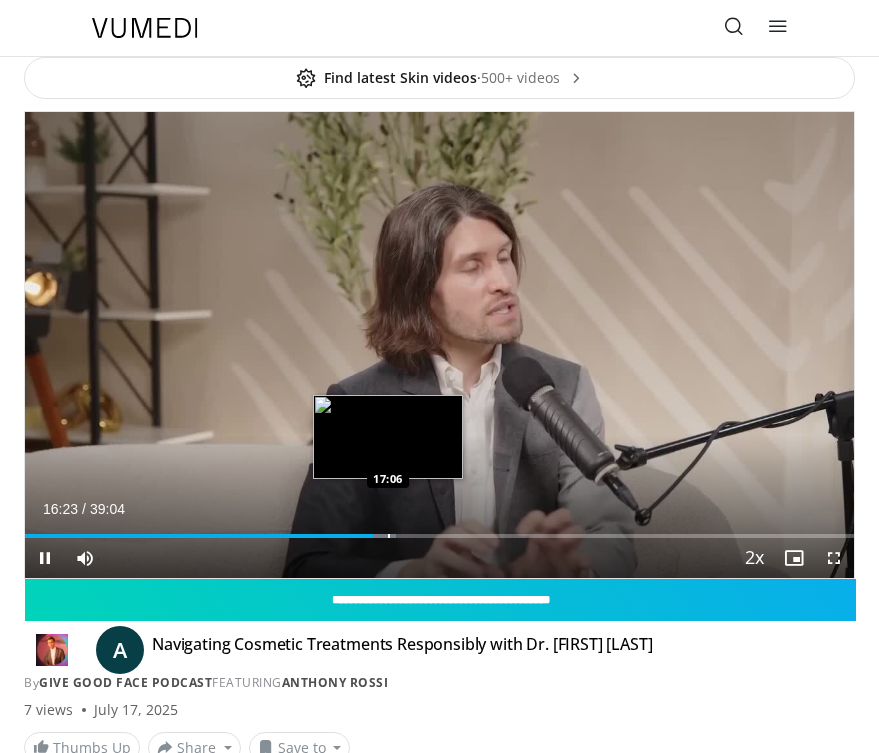 click on "Loaded :  44.70% 16:23 17:06" at bounding box center (439, 528) 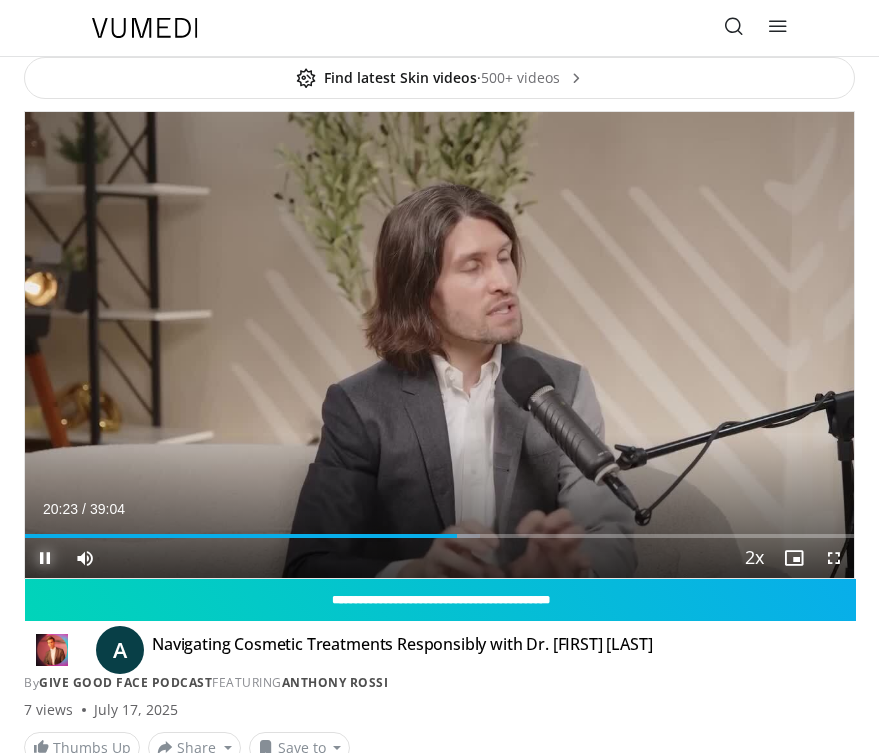 click at bounding box center (45, 558) 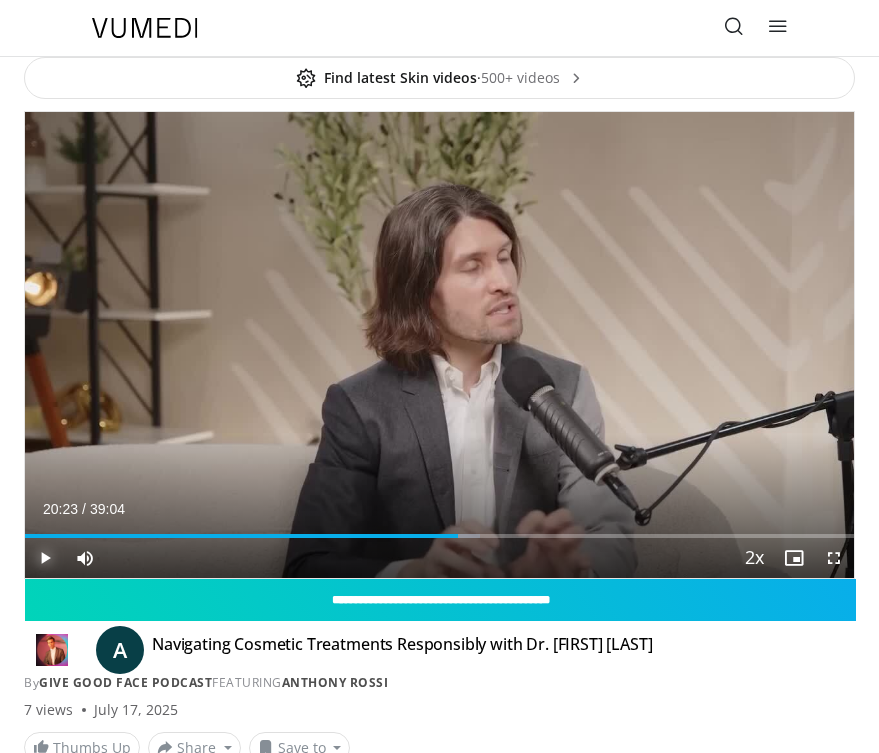 click at bounding box center (45, 558) 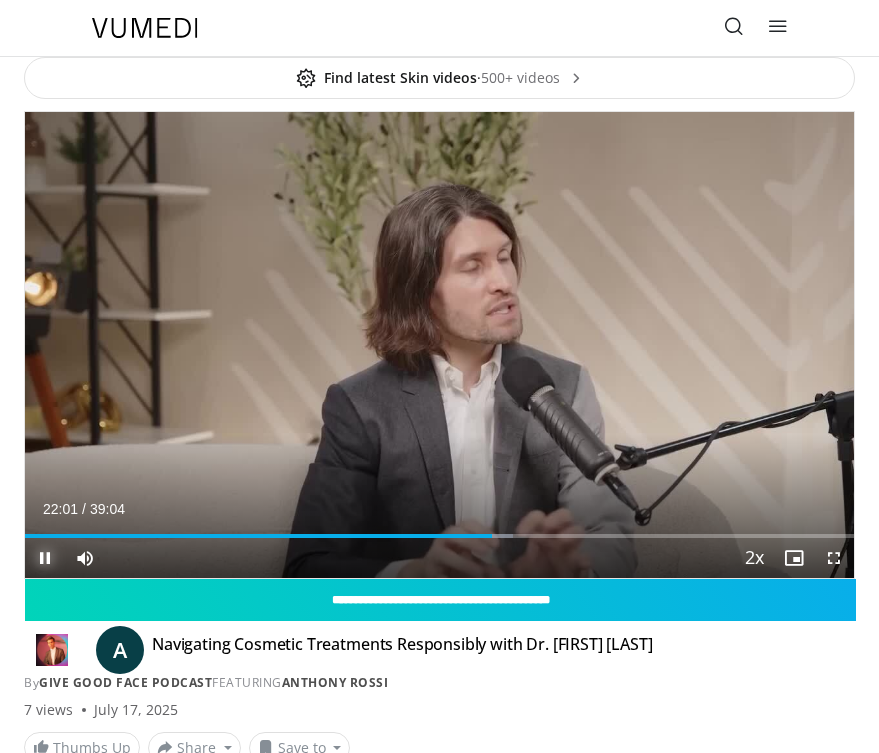 click at bounding box center [45, 558] 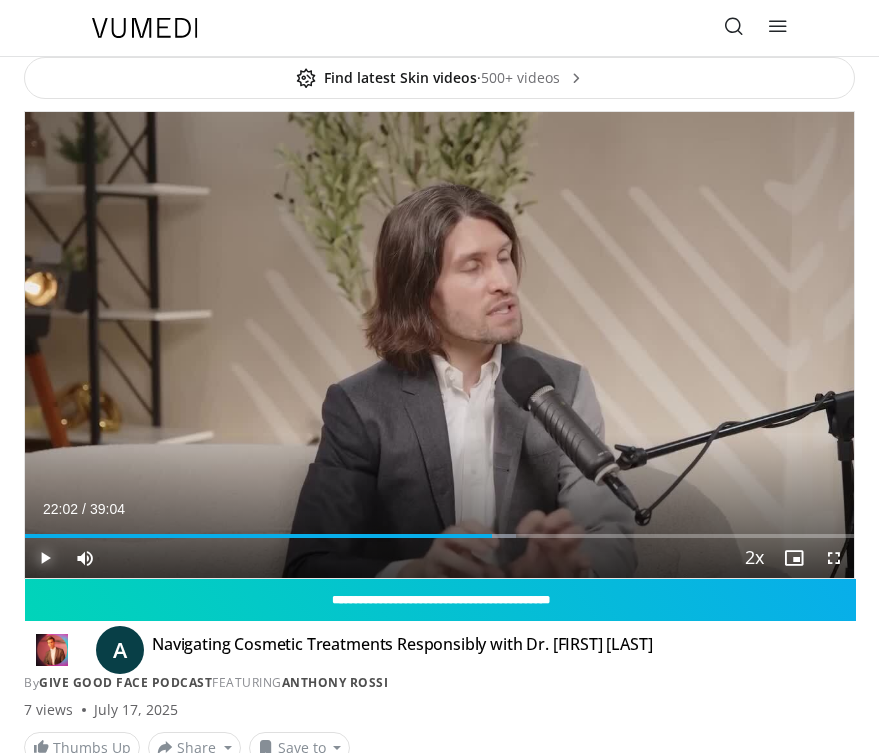 click at bounding box center [45, 558] 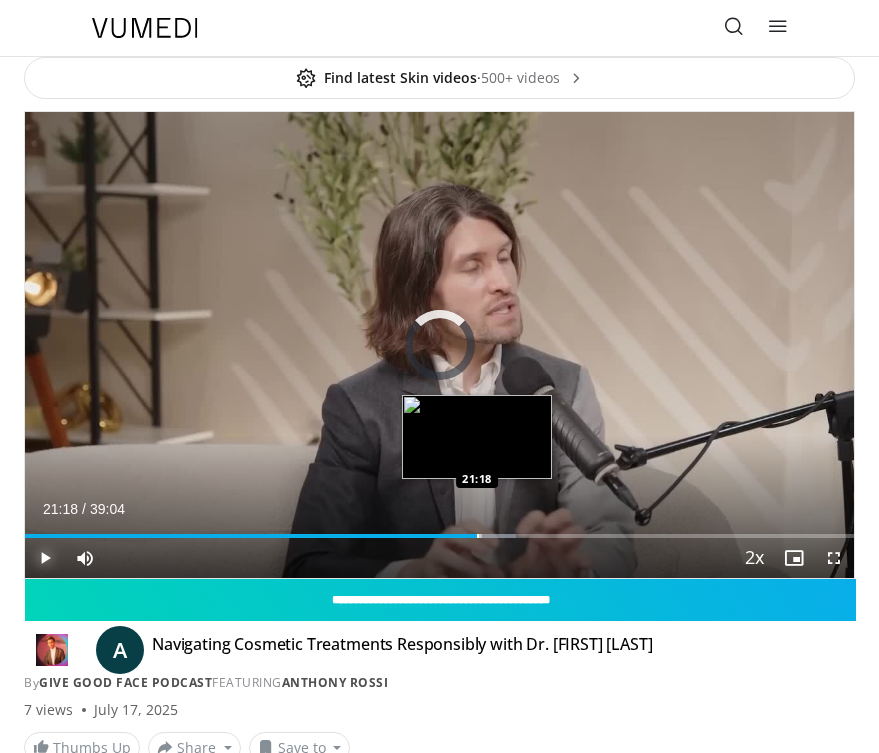 click on "Loaded :  59.18% 21:18 21:18" at bounding box center (439, 528) 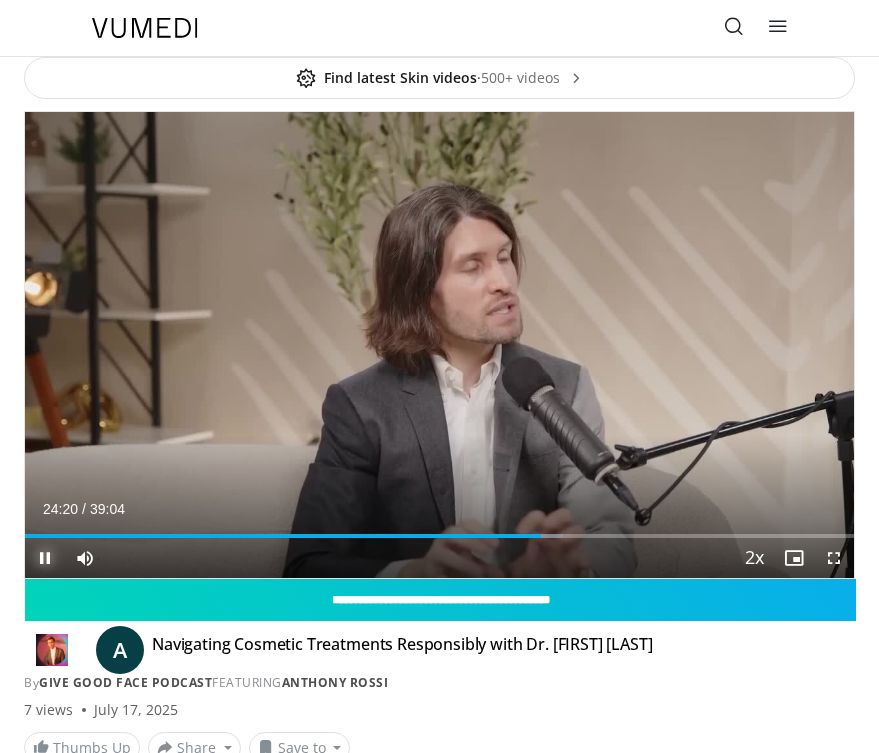 click at bounding box center [45, 558] 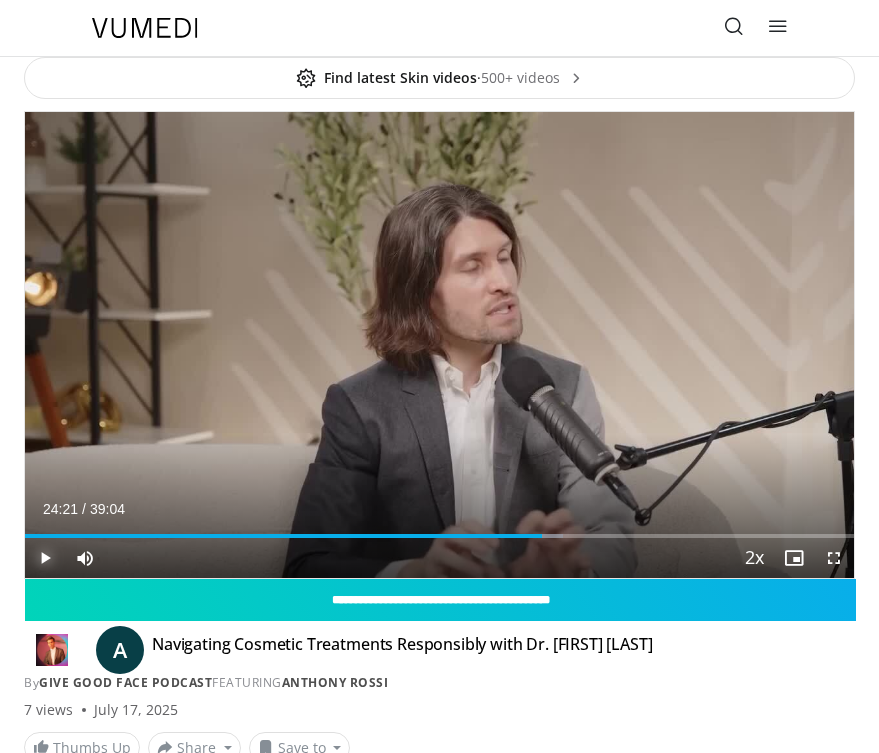 click at bounding box center [45, 558] 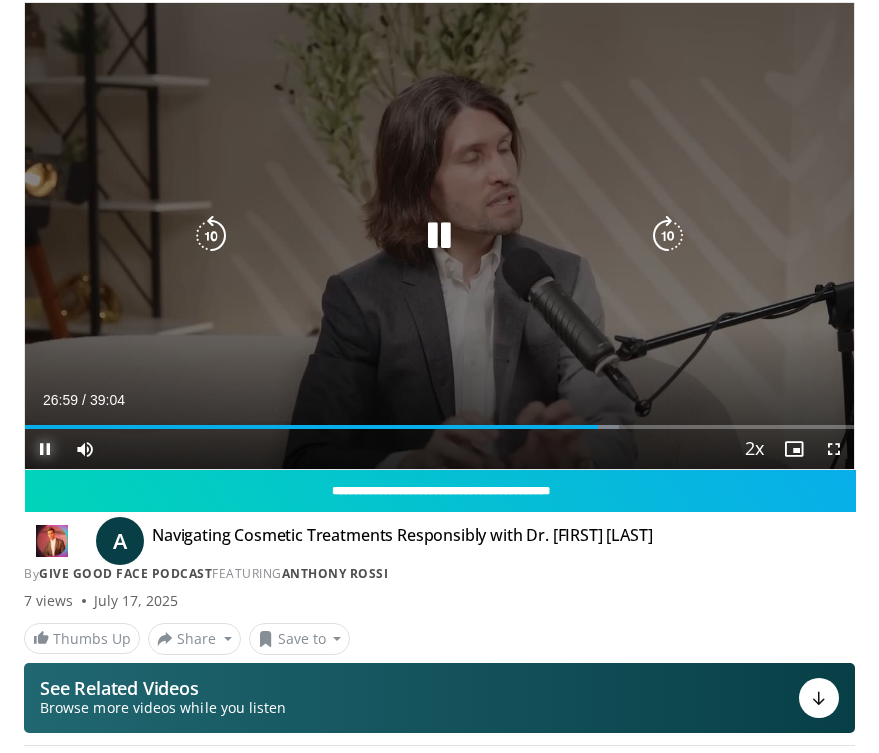 scroll, scrollTop: 0, scrollLeft: 0, axis: both 